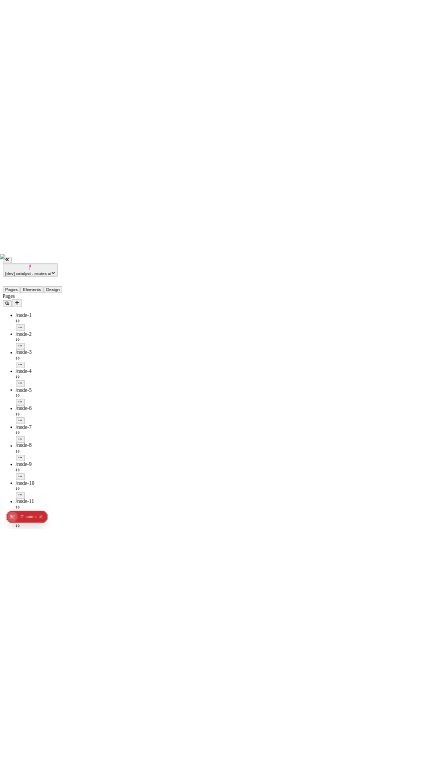 scroll, scrollTop: 0, scrollLeft: 0, axis: both 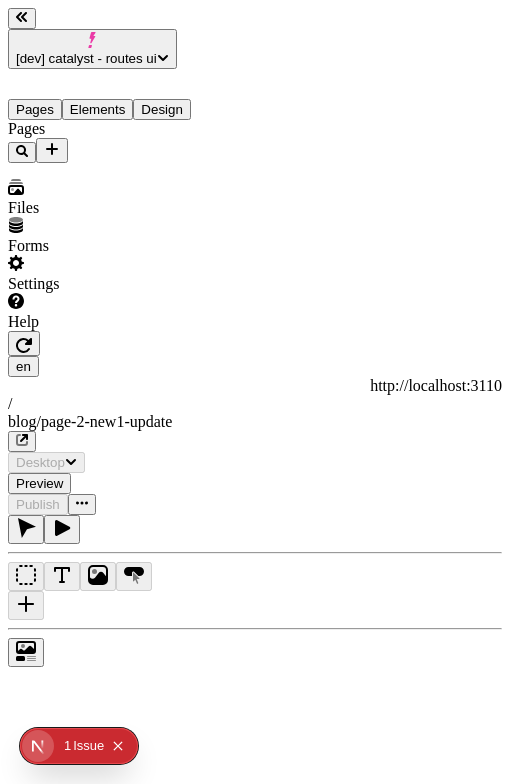 click on "Pages" at bounding box center [128, 141] 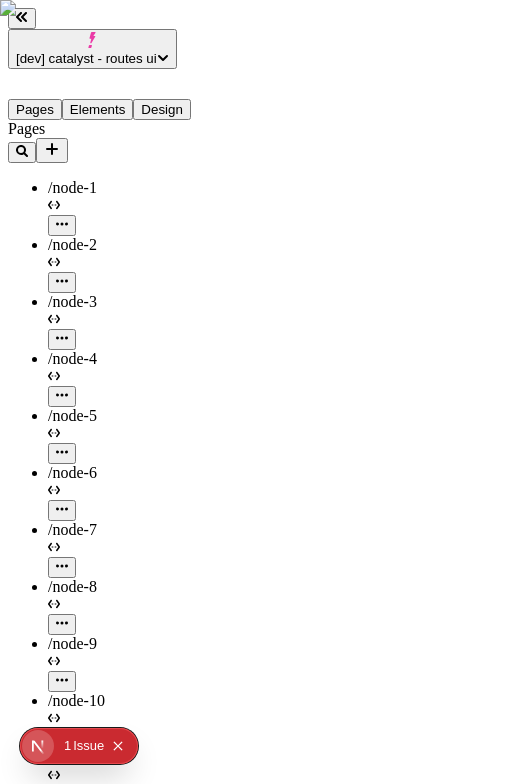 scroll, scrollTop: 2492, scrollLeft: 0, axis: vertical 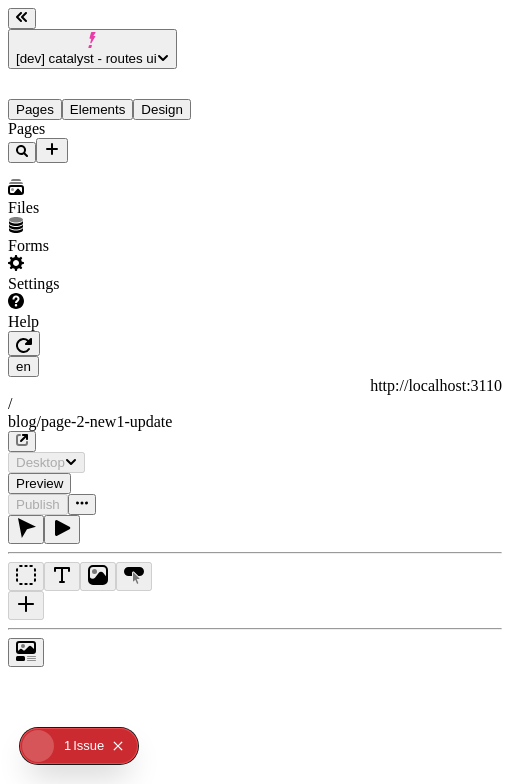 type on "/blog/page-2-new1-update" 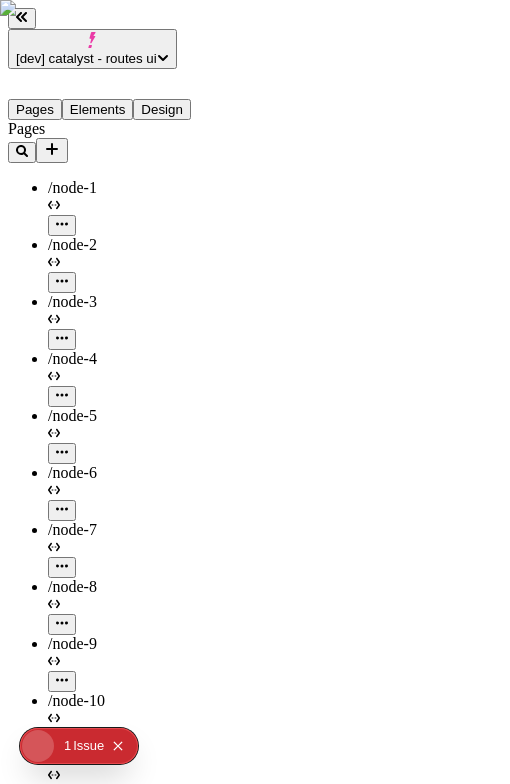scroll, scrollTop: 0, scrollLeft: 0, axis: both 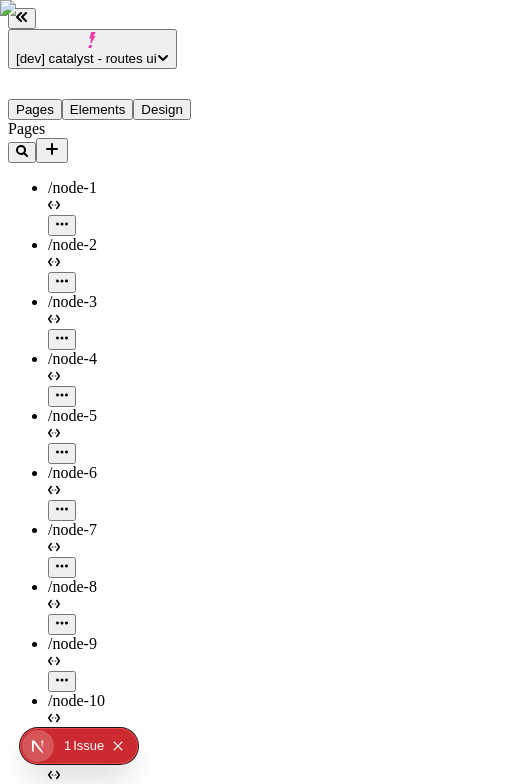 click at bounding box center [168, 5879] 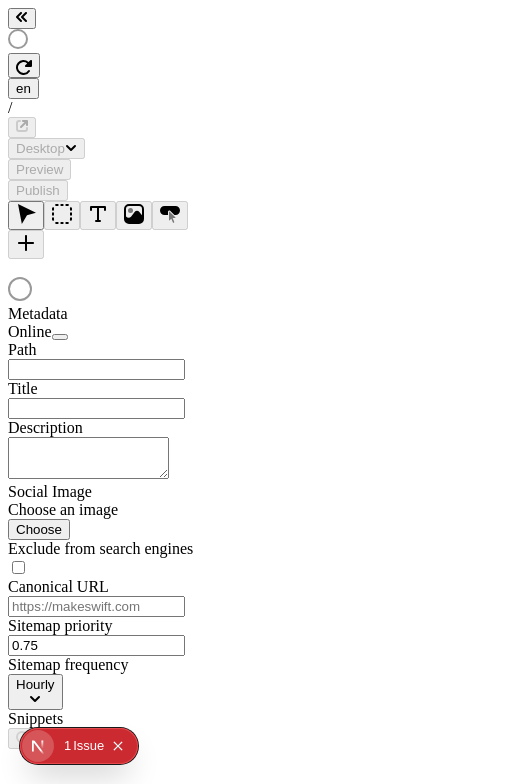 scroll, scrollTop: 0, scrollLeft: 0, axis: both 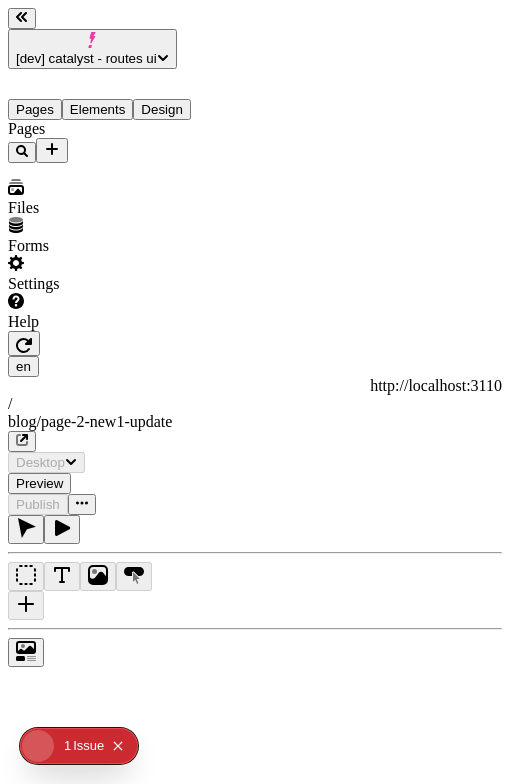 type on "/blog/page-2-new1-update" 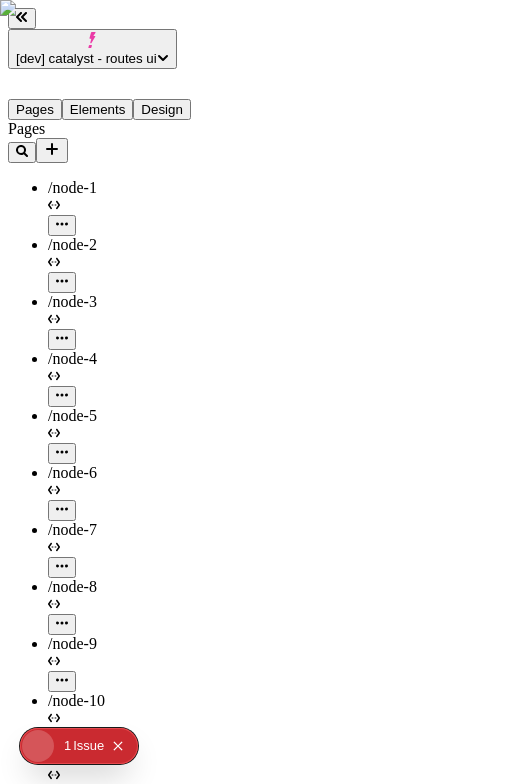 scroll, scrollTop: 0, scrollLeft: 0, axis: both 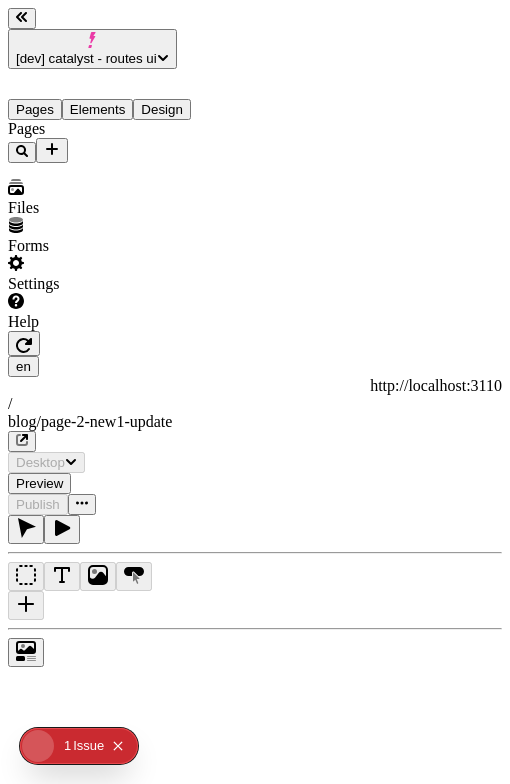 type on "/blog/page-2-new1-update" 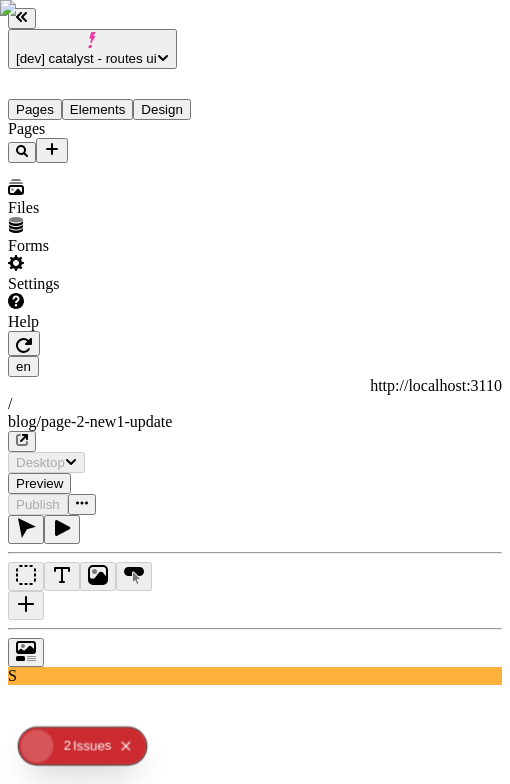 scroll, scrollTop: 0, scrollLeft: 0, axis: both 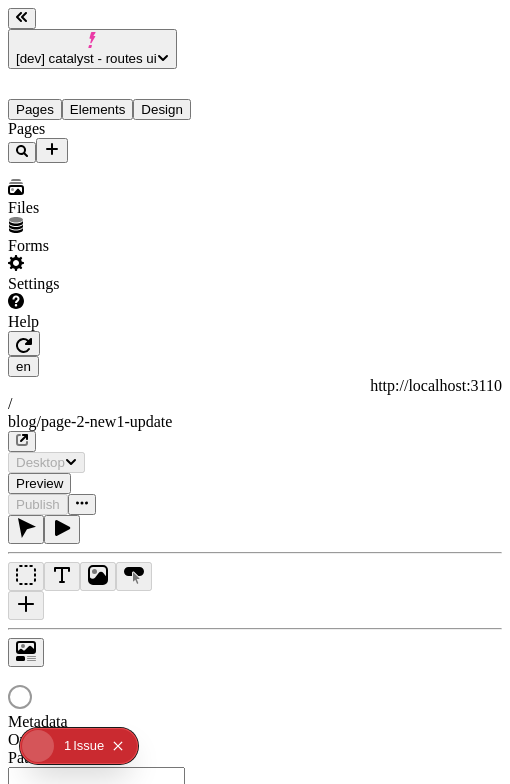 type on "/blog/page-2-new1-update" 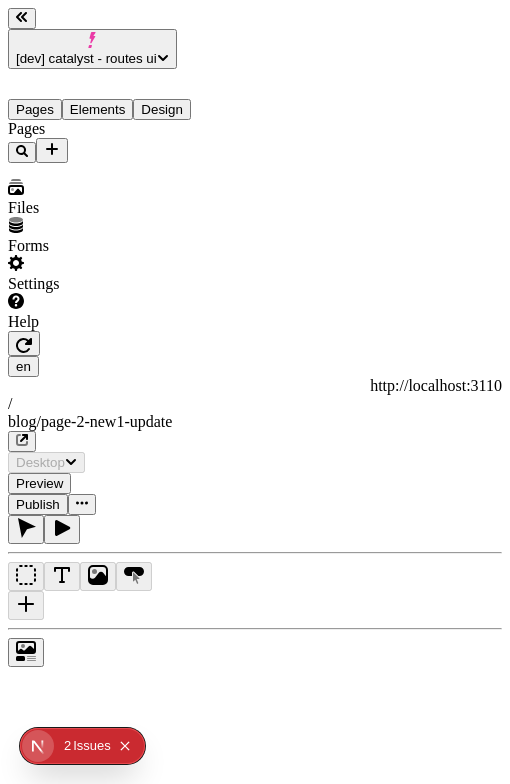 scroll, scrollTop: 0, scrollLeft: 0, axis: both 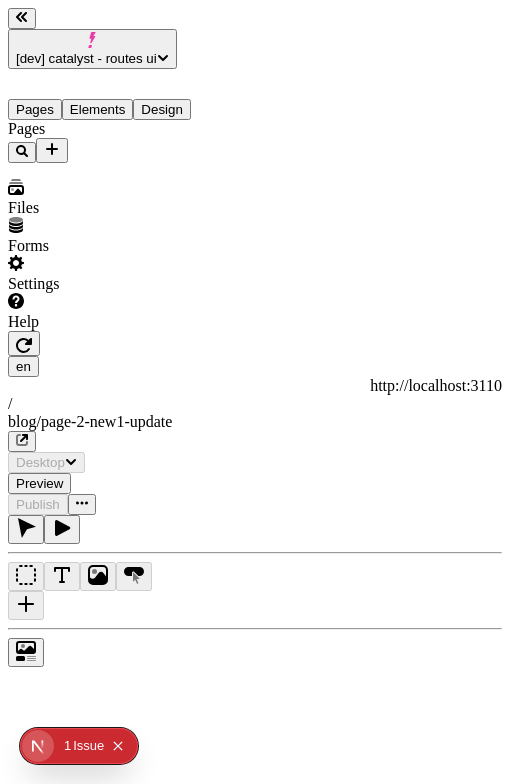 click at bounding box center [248, 1221] 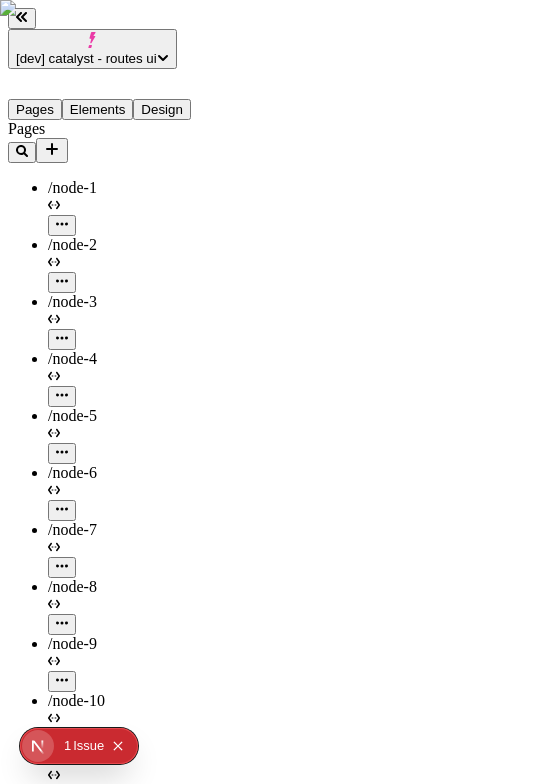 scroll, scrollTop: 2942, scrollLeft: 0, axis: vertical 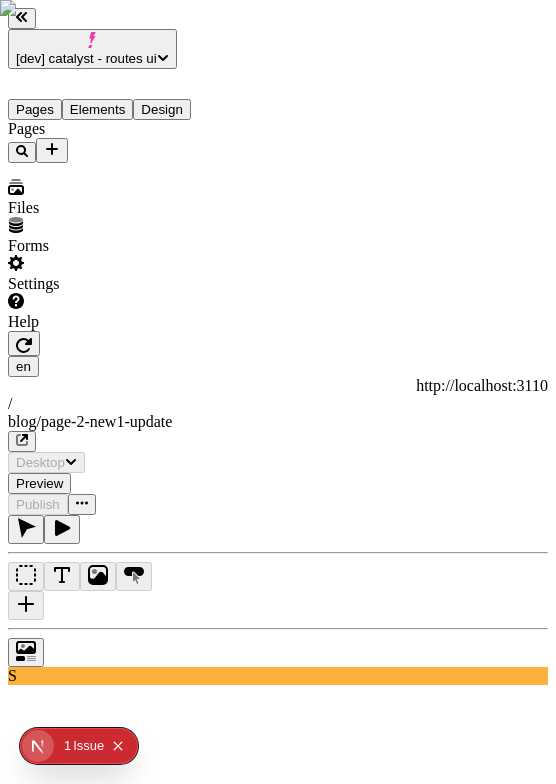 type on "/blog/page-2-new1-update" 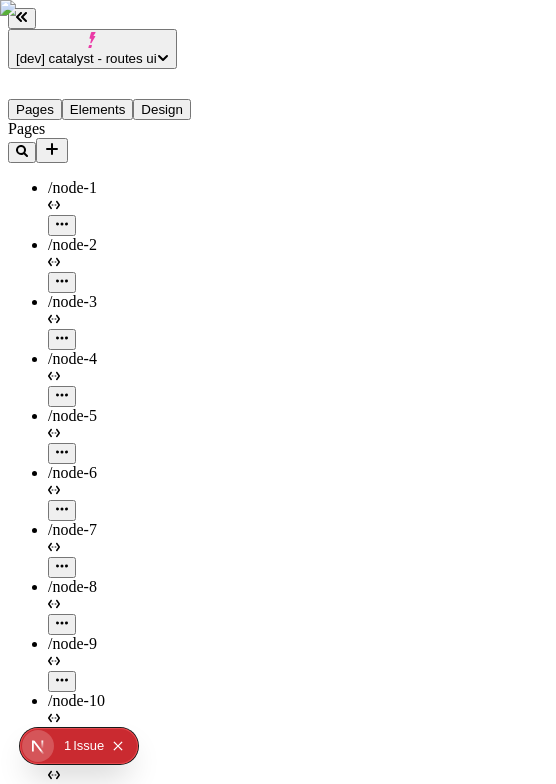 type on "/blog/page-2-new1-update" 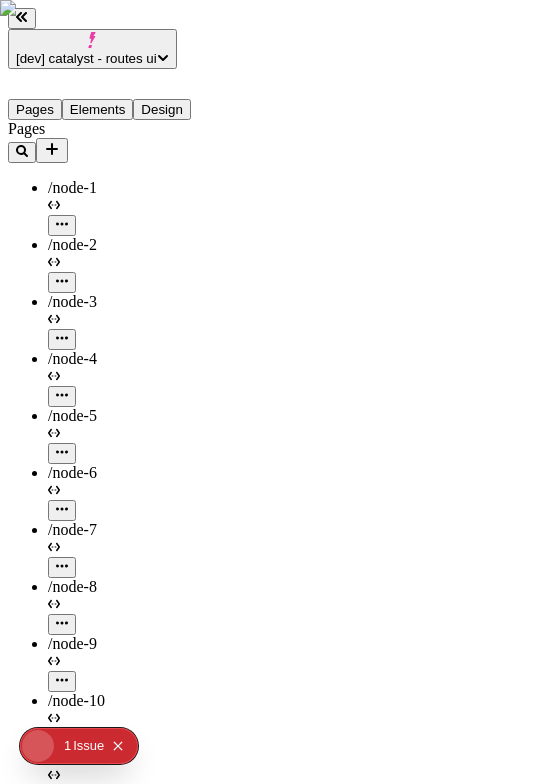 scroll, scrollTop: 2865, scrollLeft: 0, axis: vertical 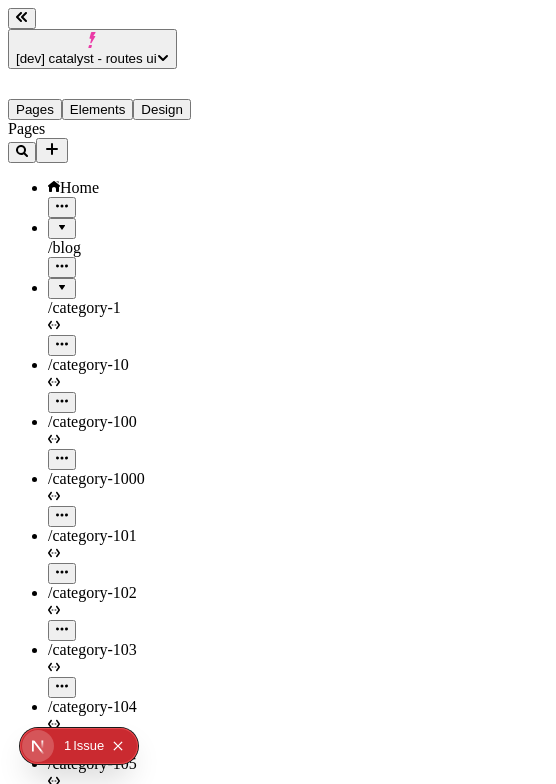 click on "Try again" at bounding box center [95, 5963] 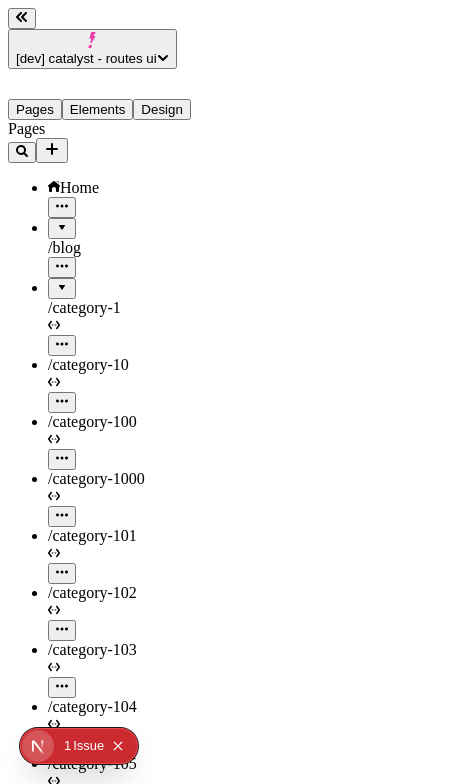 click on "There was a problem loading more search results Try again" at bounding box center [147, 5937] 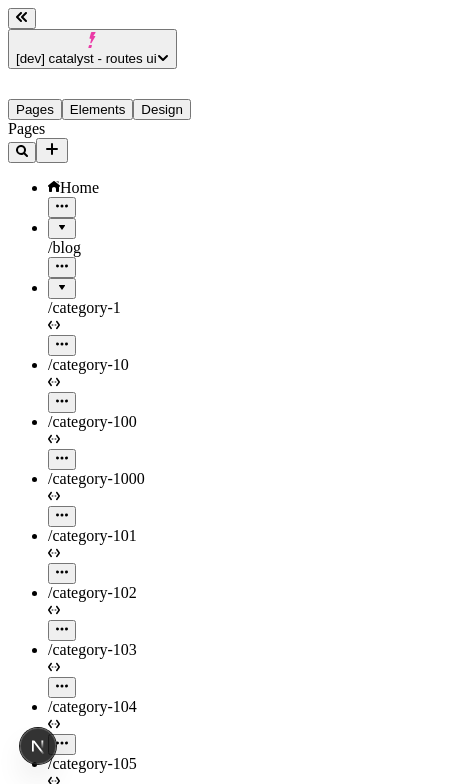 scroll, scrollTop: 626, scrollLeft: 0, axis: vertical 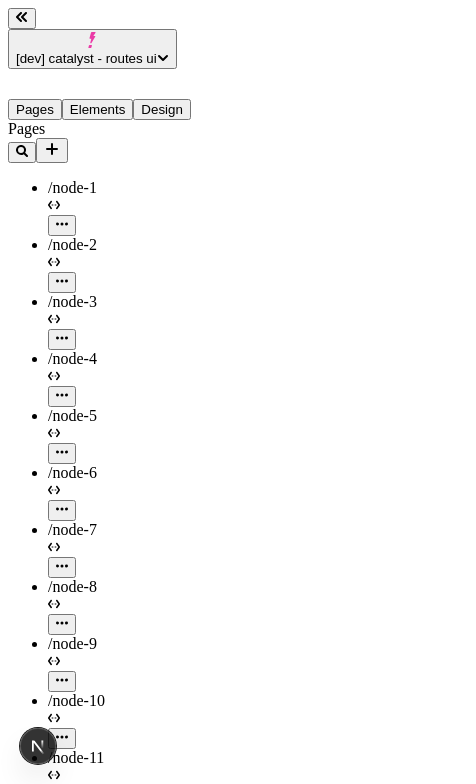 click 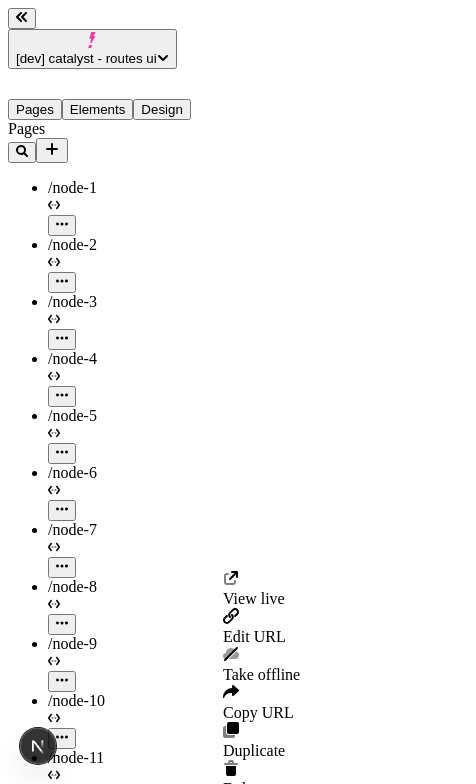 click on "Select an element on your page to make changes" at bounding box center [128, 7418] 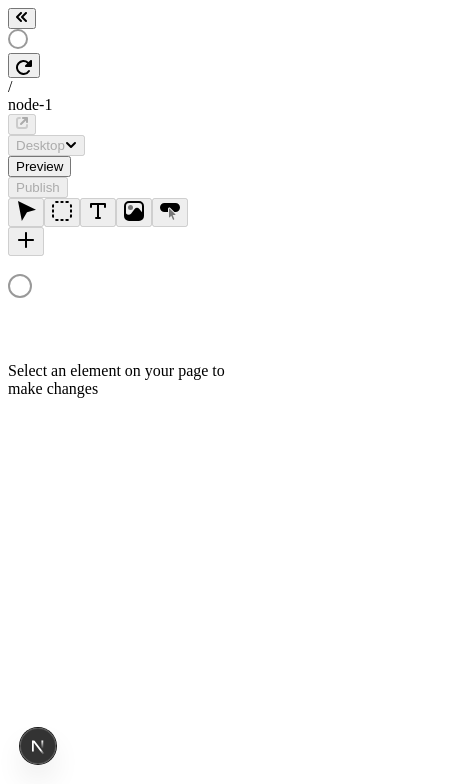 scroll, scrollTop: 0, scrollLeft: 0, axis: both 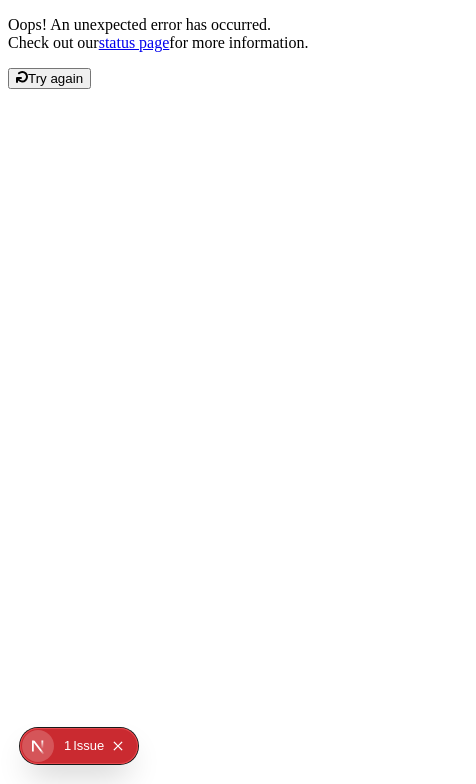 click on "Try again" at bounding box center (55, 78) 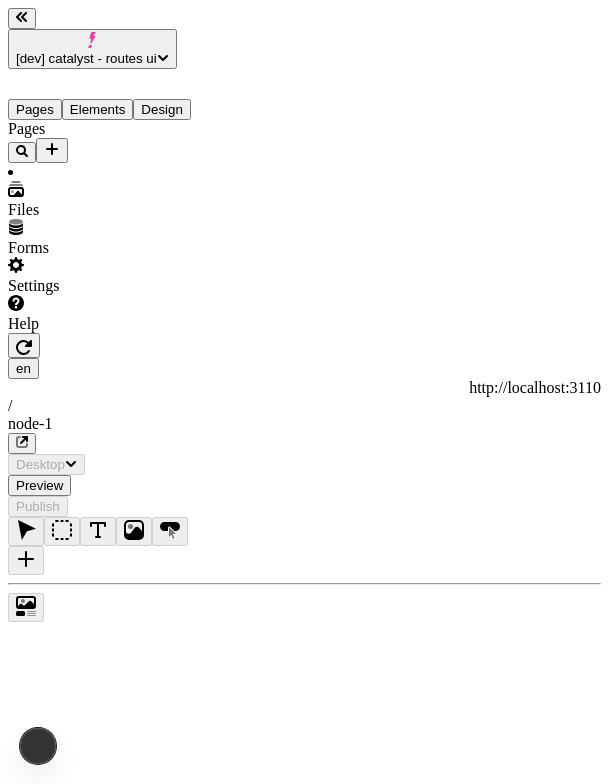 scroll, scrollTop: 0, scrollLeft: 0, axis: both 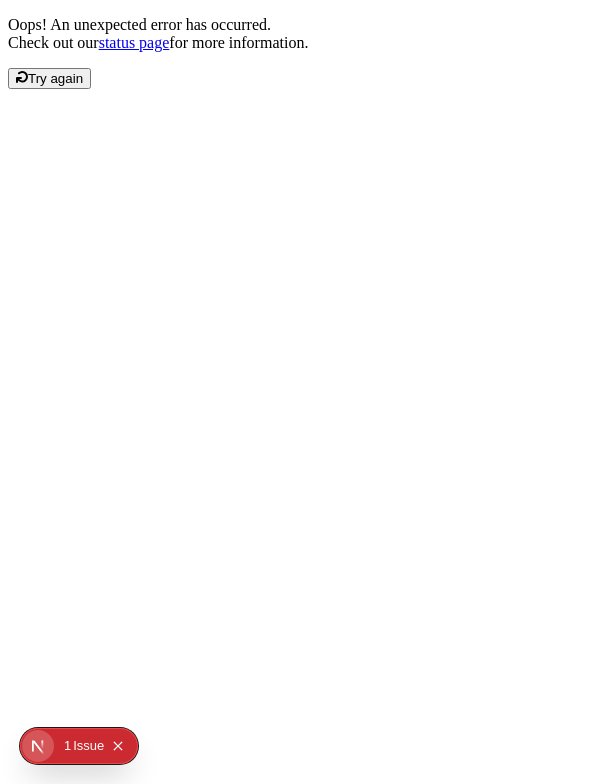 click on "Oops! An unexpected error has occurred. Check out our status page for more information. Try again" at bounding box center (304, 52) 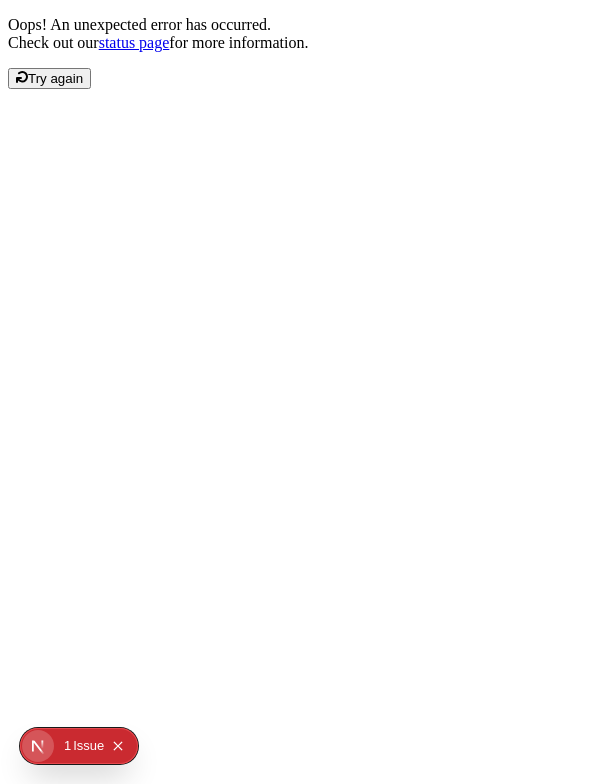 click on "status page" at bounding box center (134, 42) 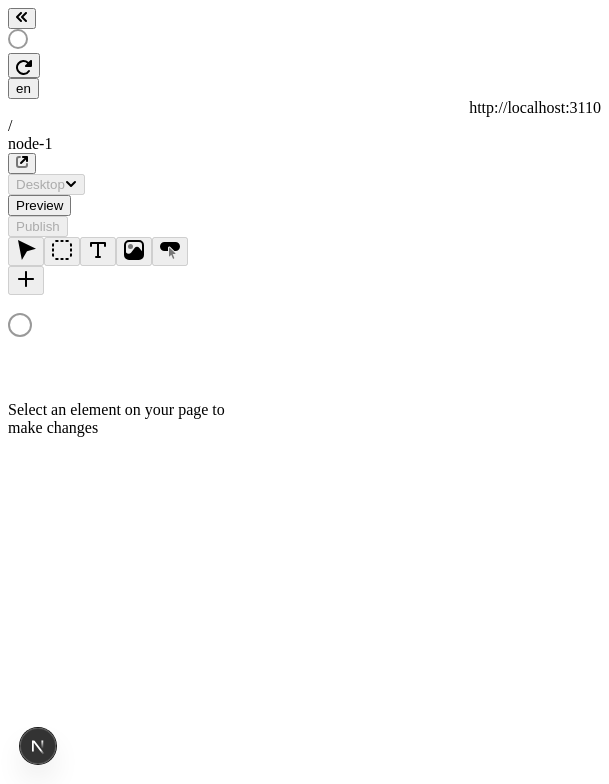scroll, scrollTop: 0, scrollLeft: 0, axis: both 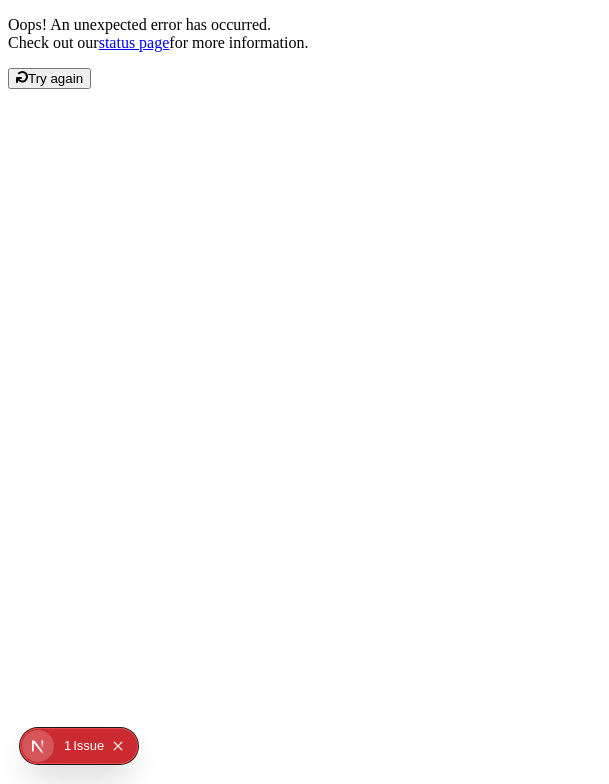 click on "Try again" at bounding box center (49, 78) 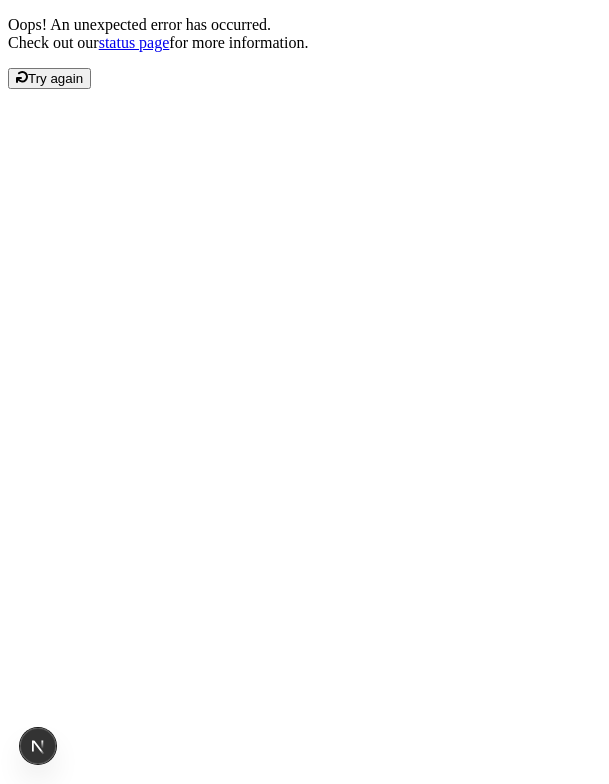 click on "Try again" at bounding box center (55, 78) 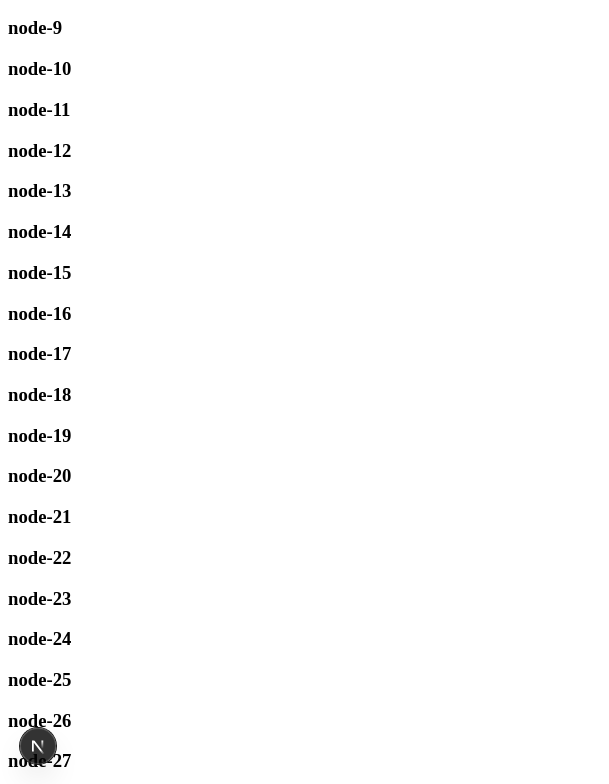 scroll, scrollTop: 0, scrollLeft: 0, axis: both 